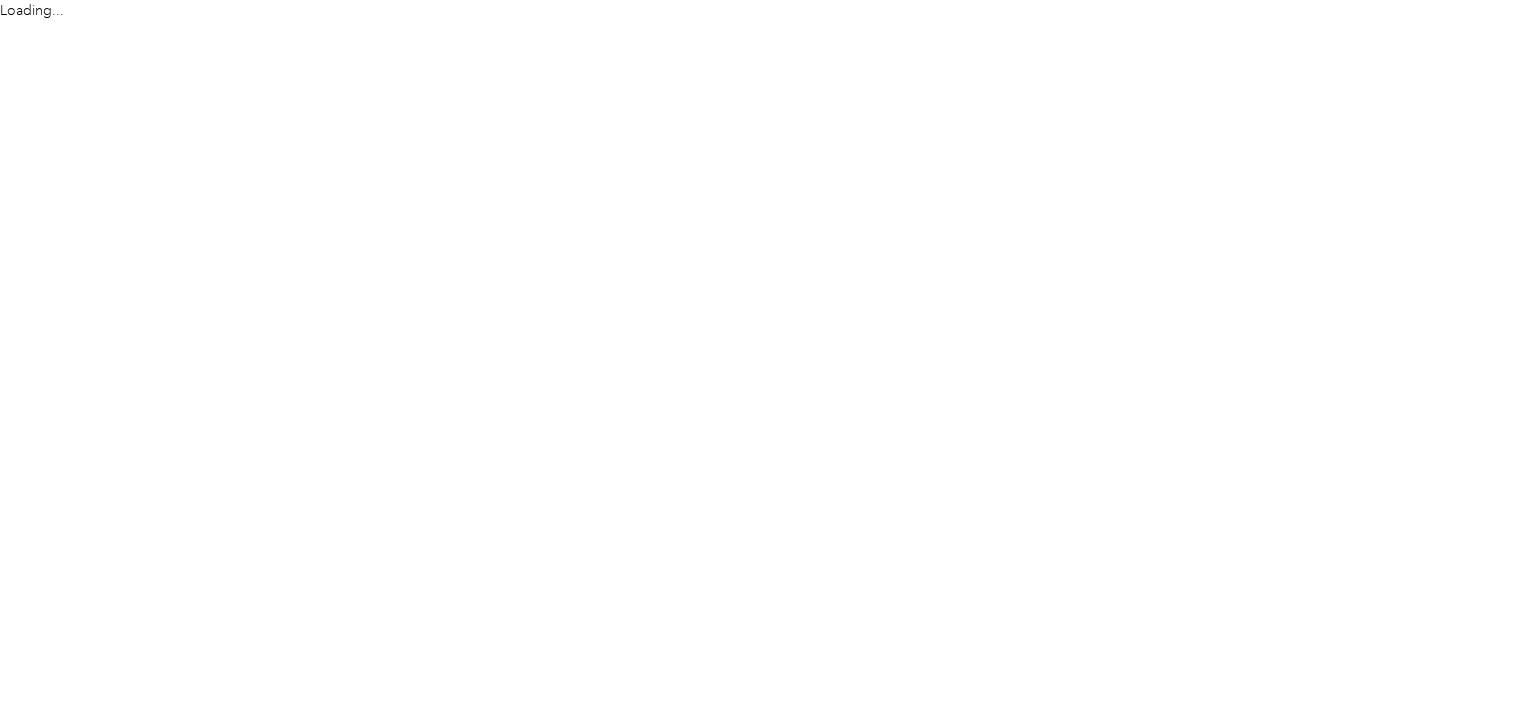 scroll, scrollTop: 0, scrollLeft: 0, axis: both 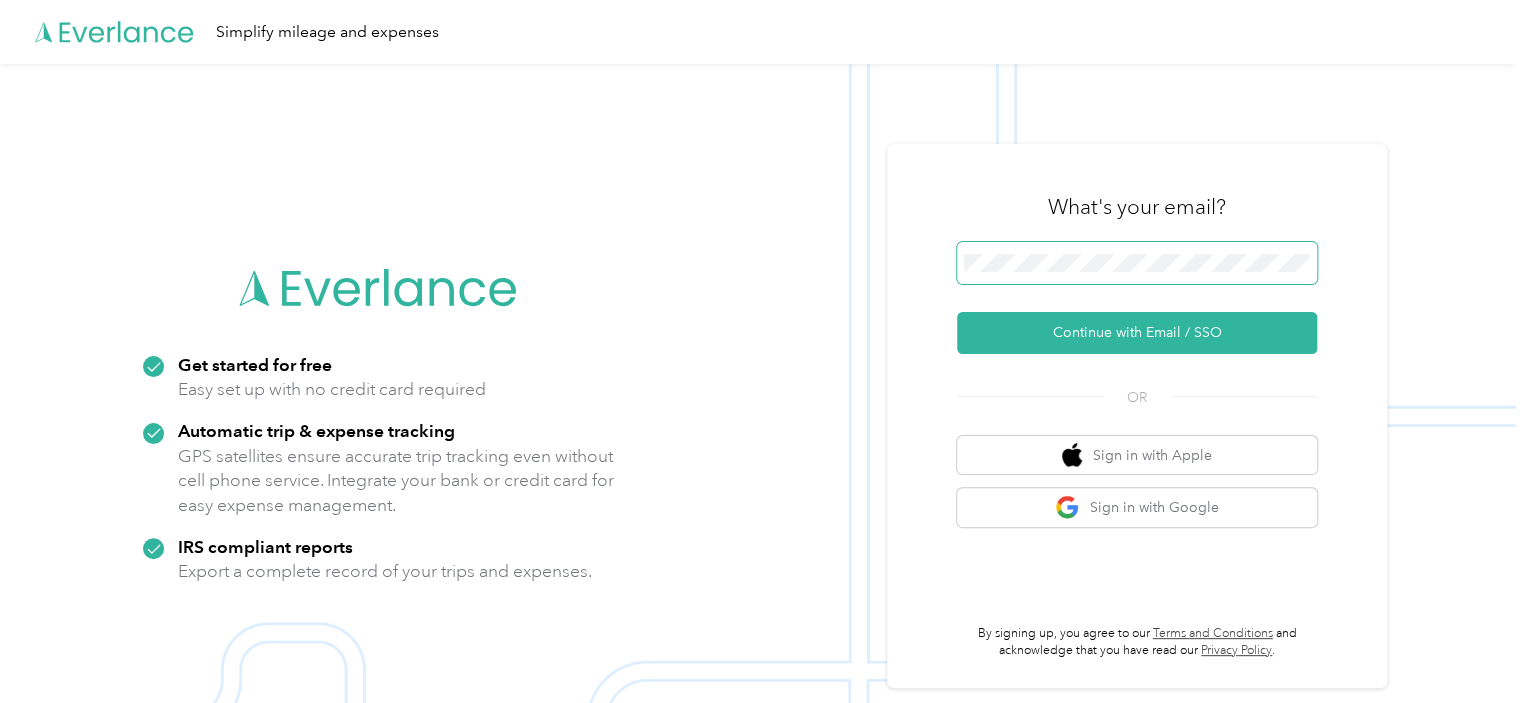 click at bounding box center [1137, 263] 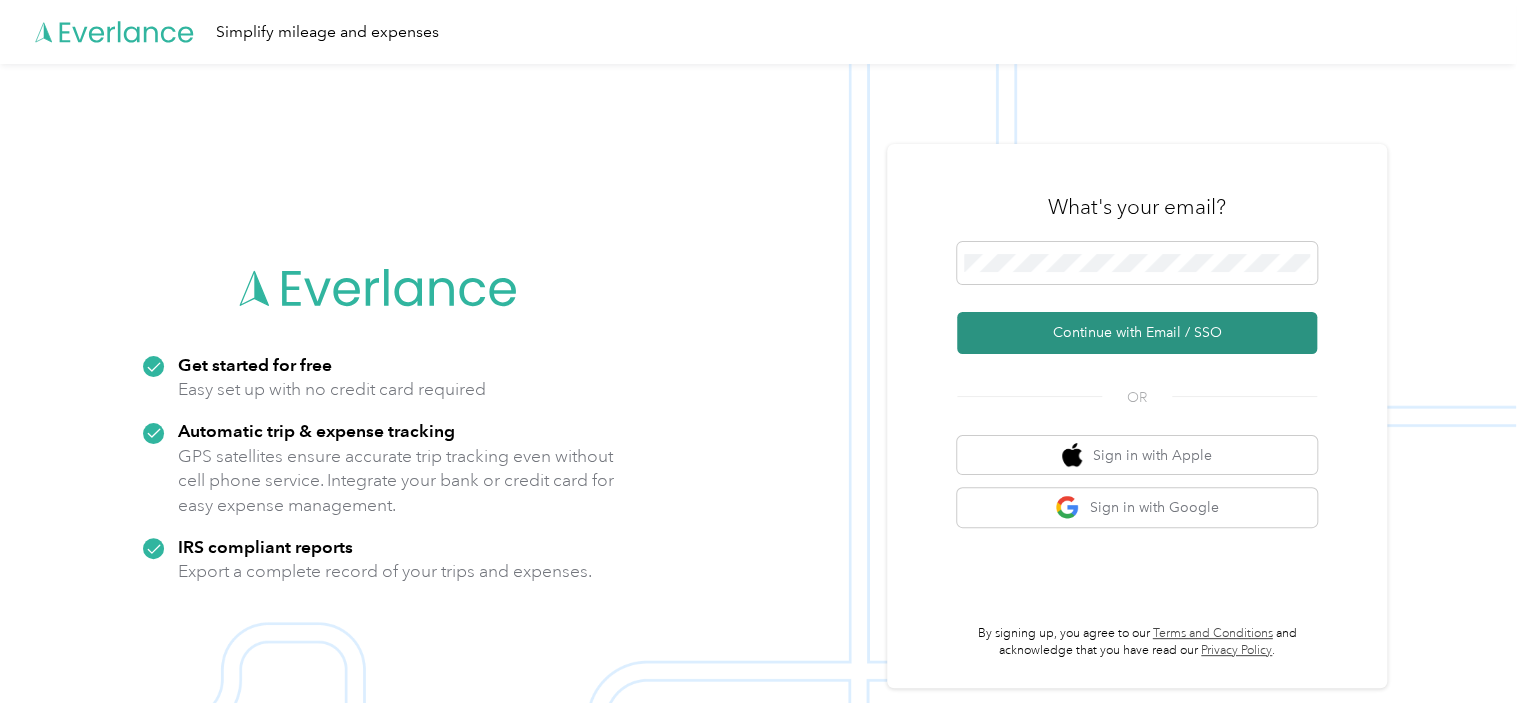 click on "Continue with Email / SSO" at bounding box center [1137, 333] 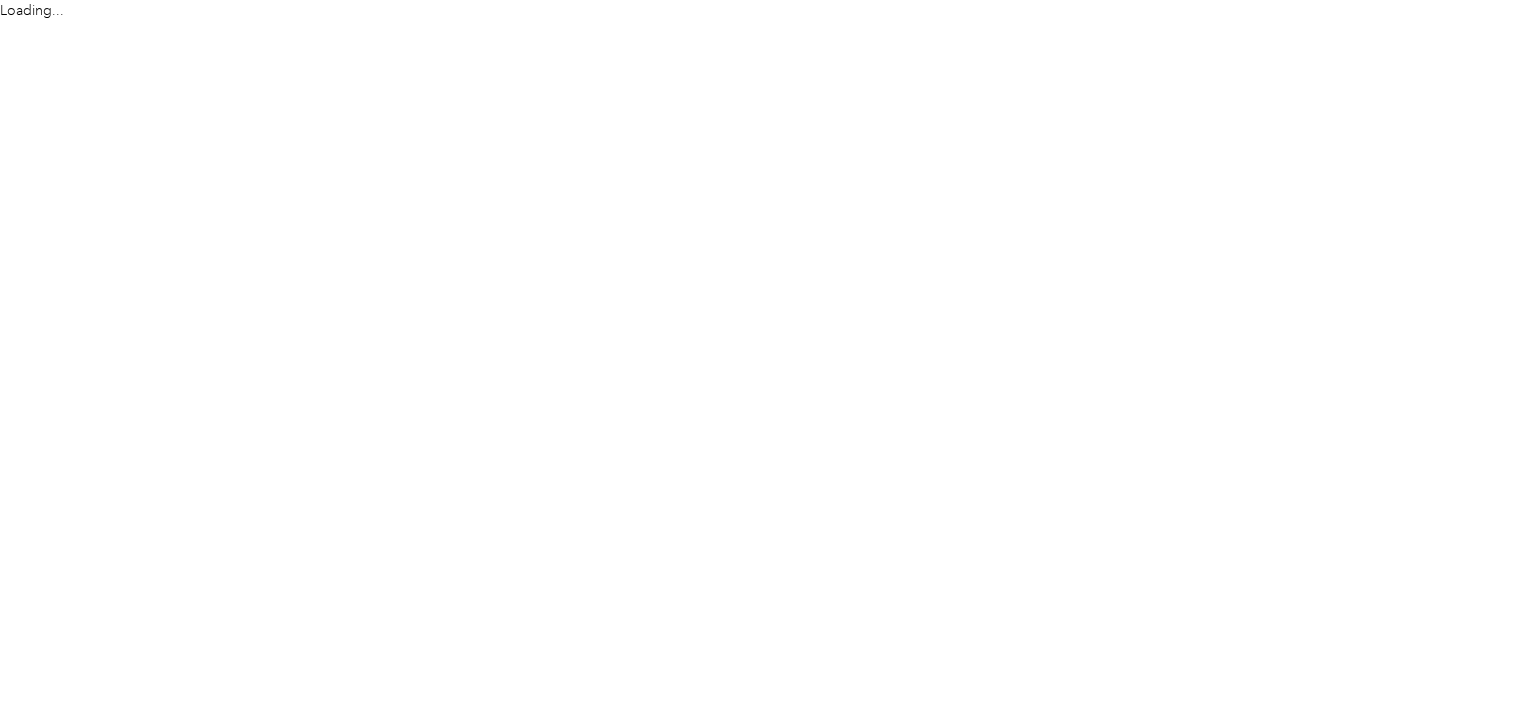 scroll, scrollTop: 0, scrollLeft: 0, axis: both 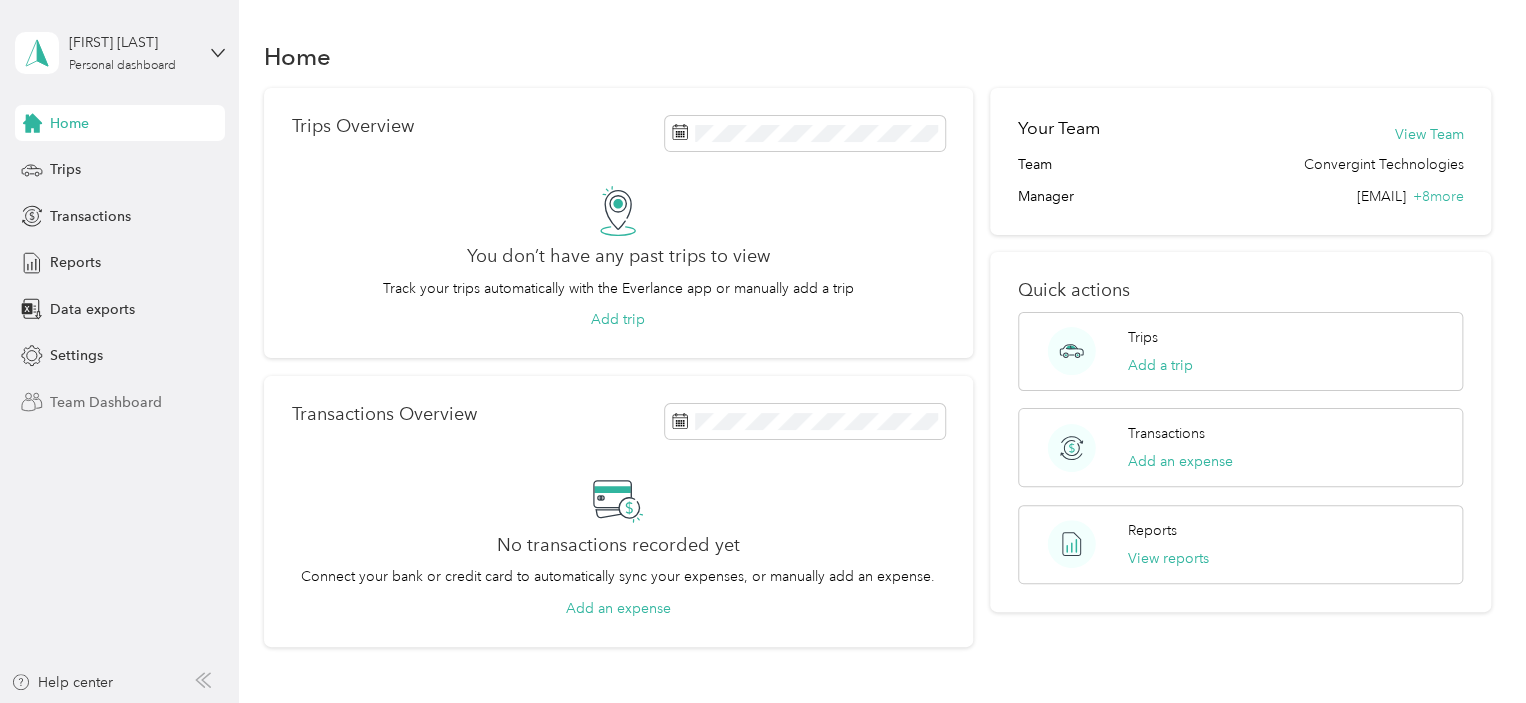 click on "Team Dashboard" at bounding box center (106, 402) 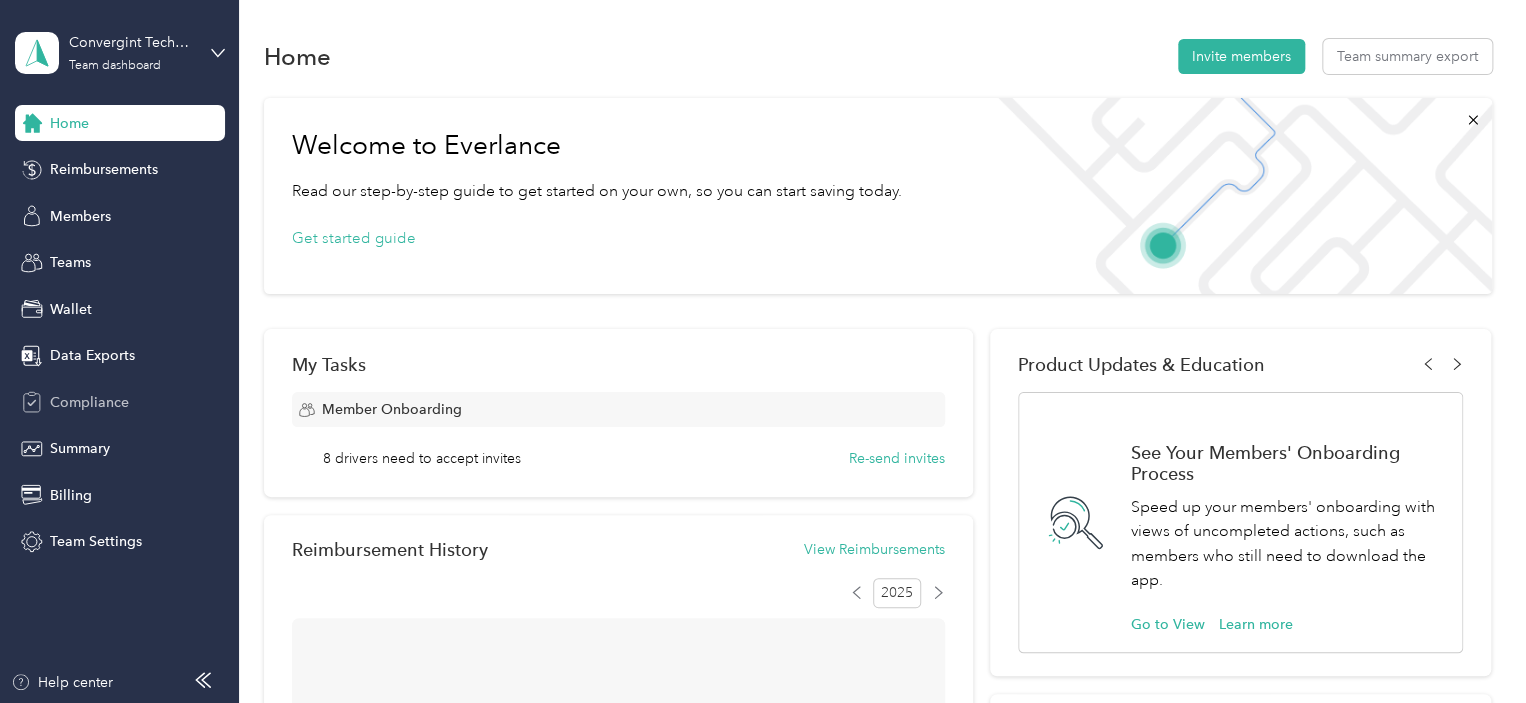 click on "Compliance" at bounding box center [89, 402] 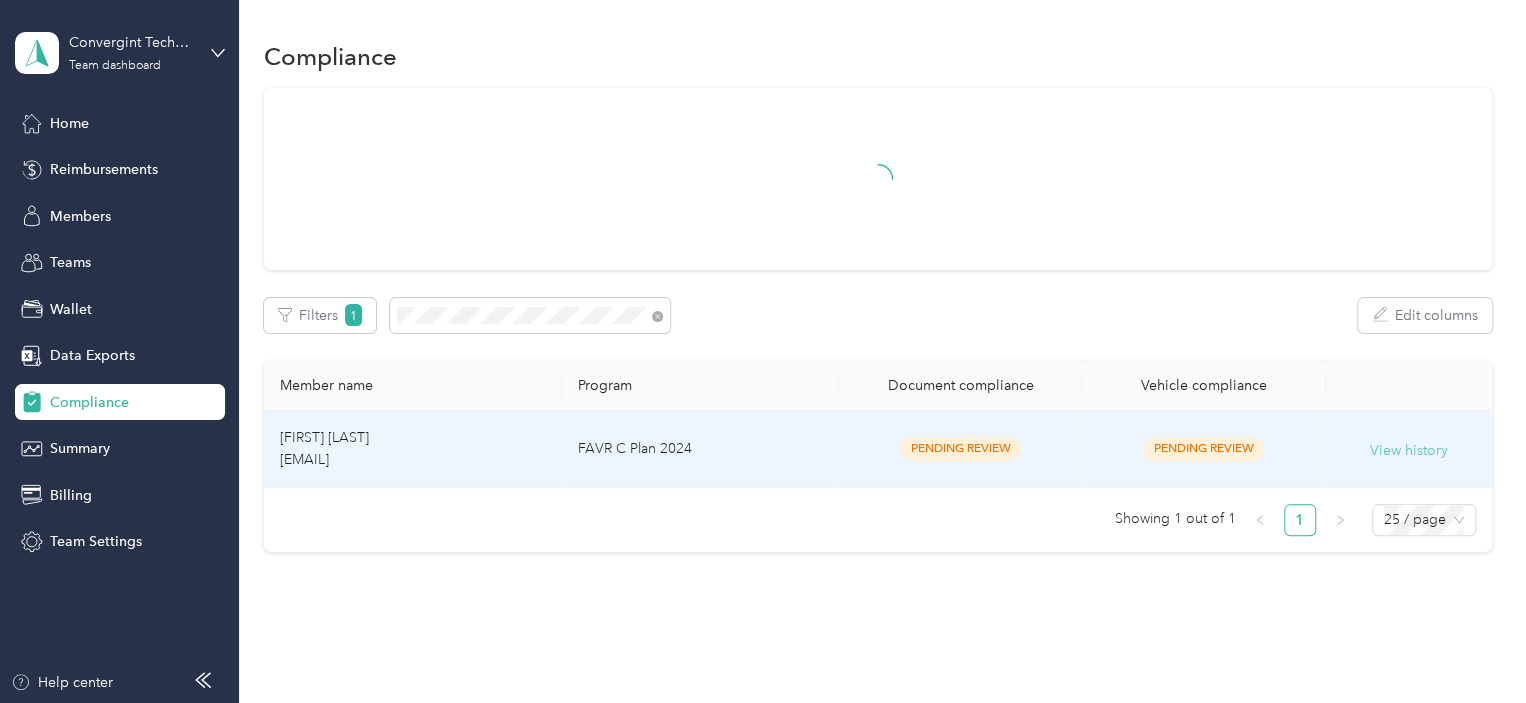 click on "View history" at bounding box center (1409, 451) 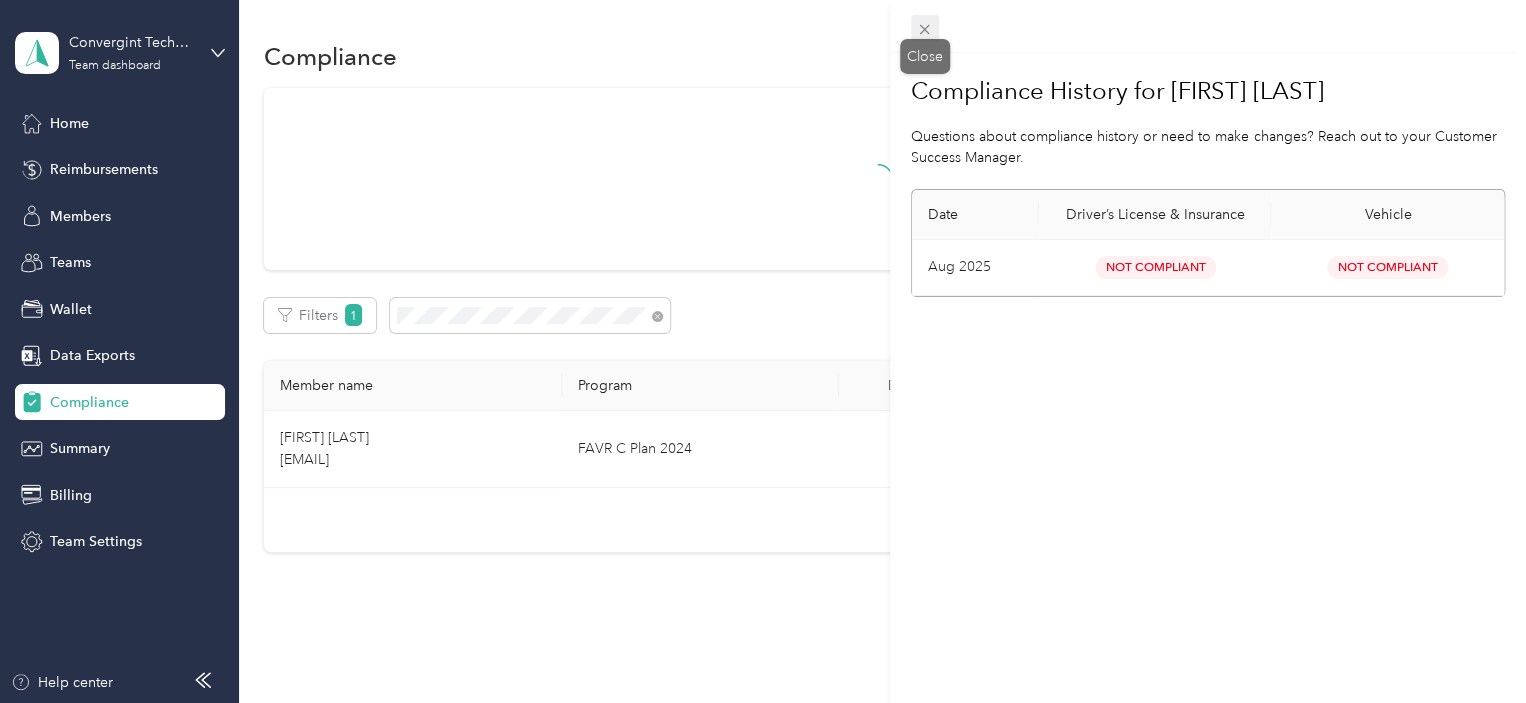 click at bounding box center (925, 29) 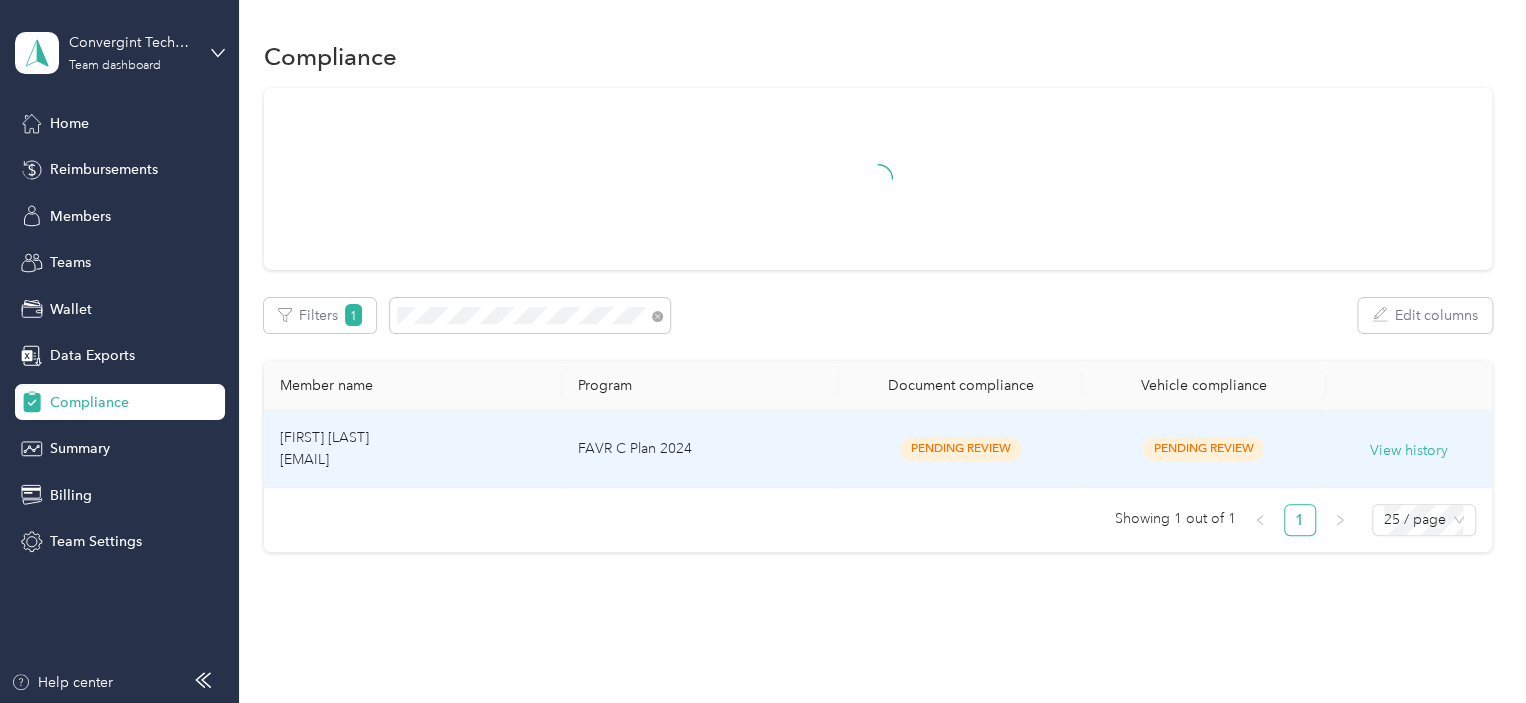 click on "FAVR C Plan 2024" at bounding box center (700, 449) 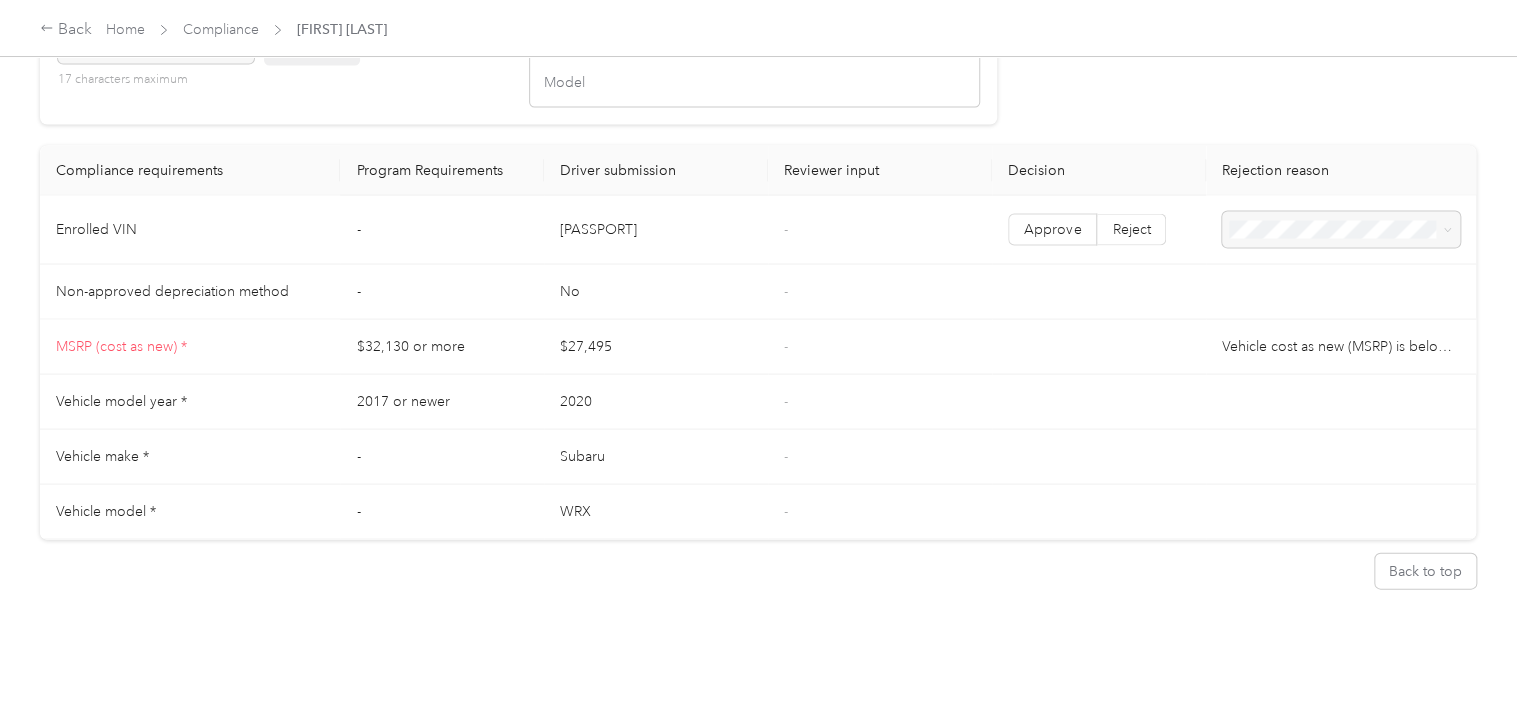 scroll, scrollTop: 1874, scrollLeft: 0, axis: vertical 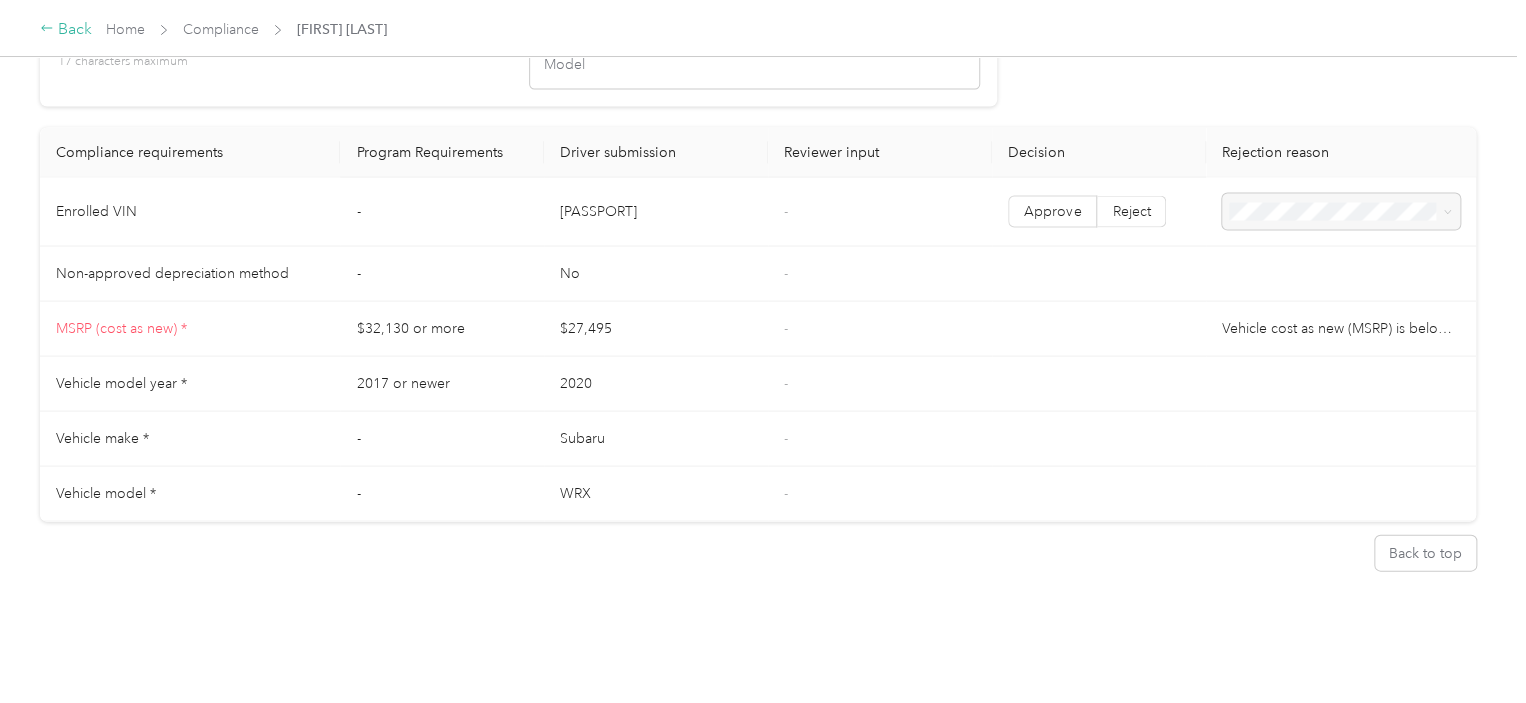 click on "Back" at bounding box center (66, 30) 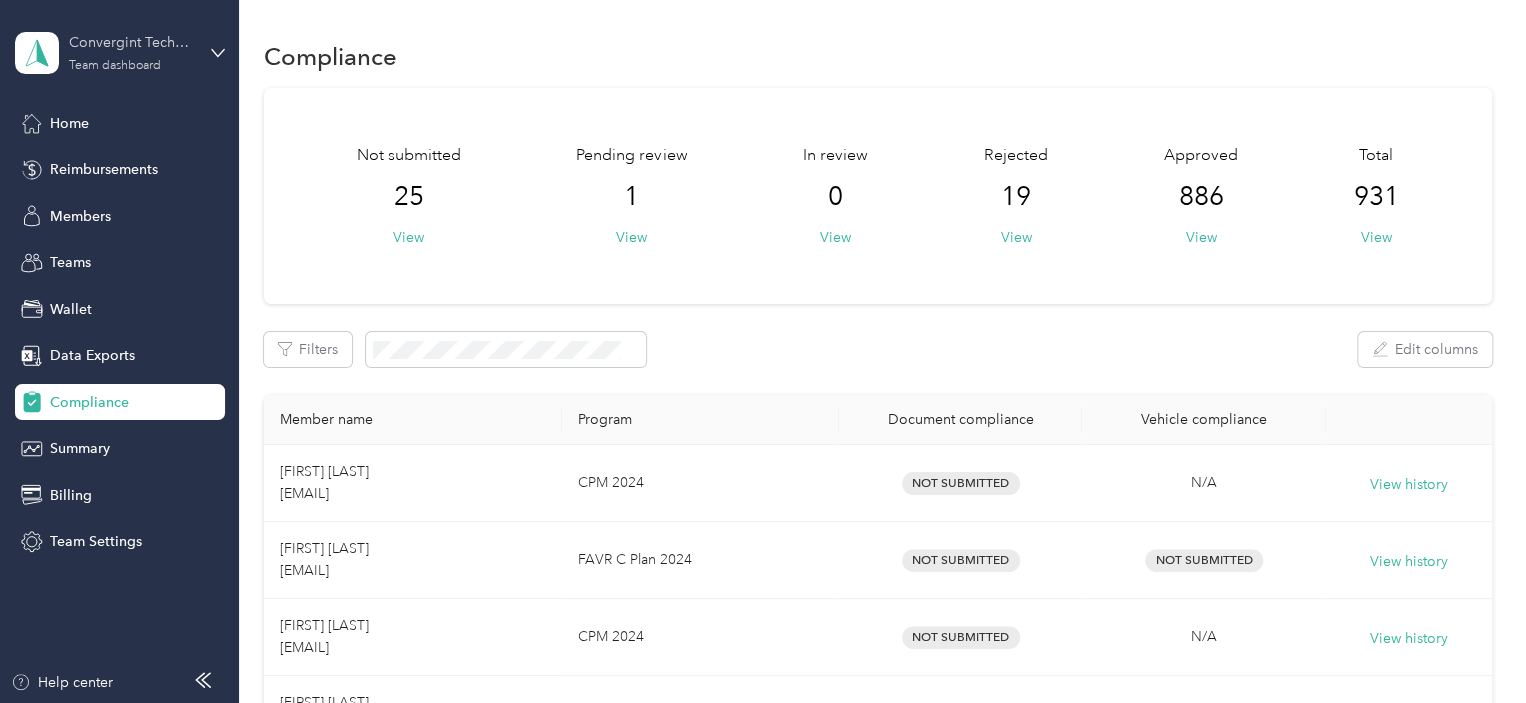 click on "Convergint Technologies" at bounding box center (131, 42) 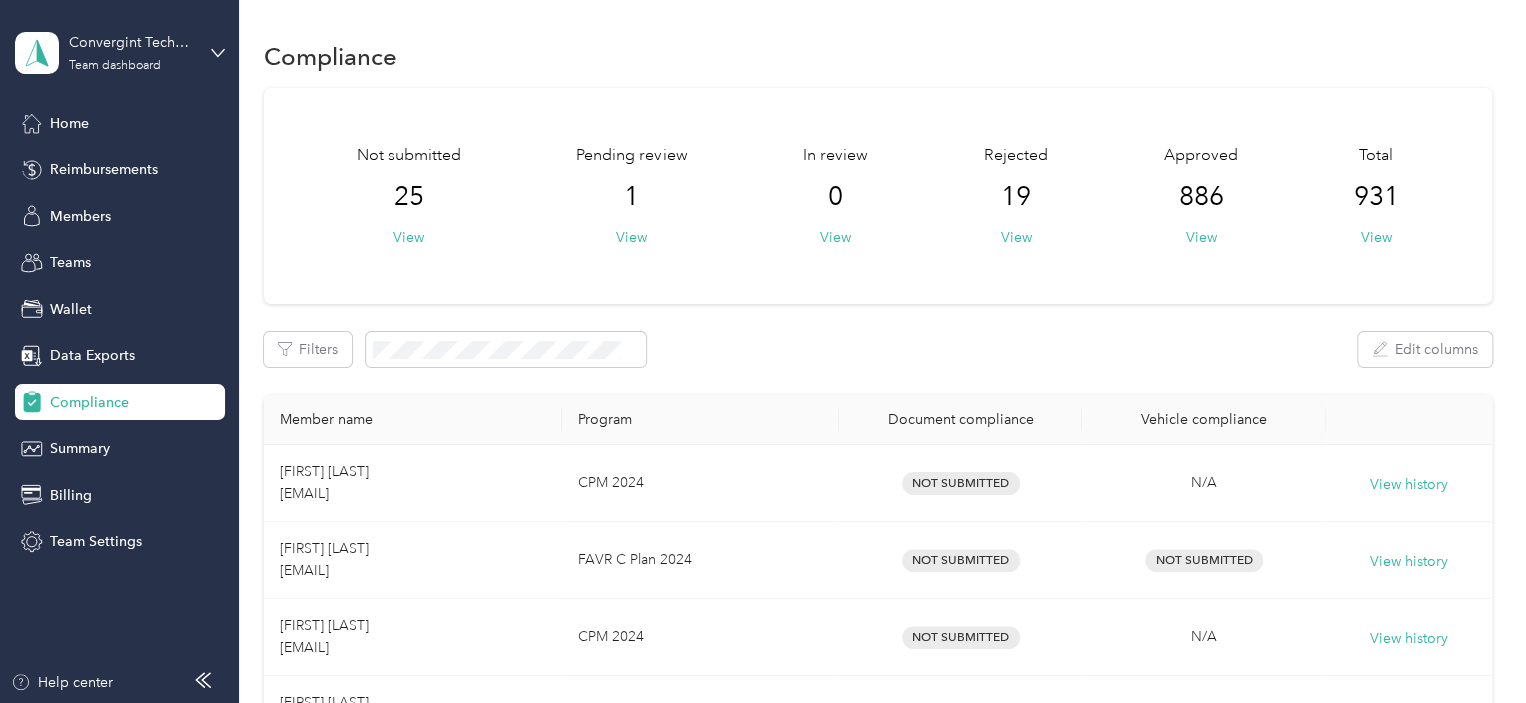 click on "Log out" at bounding box center (70, 255) 